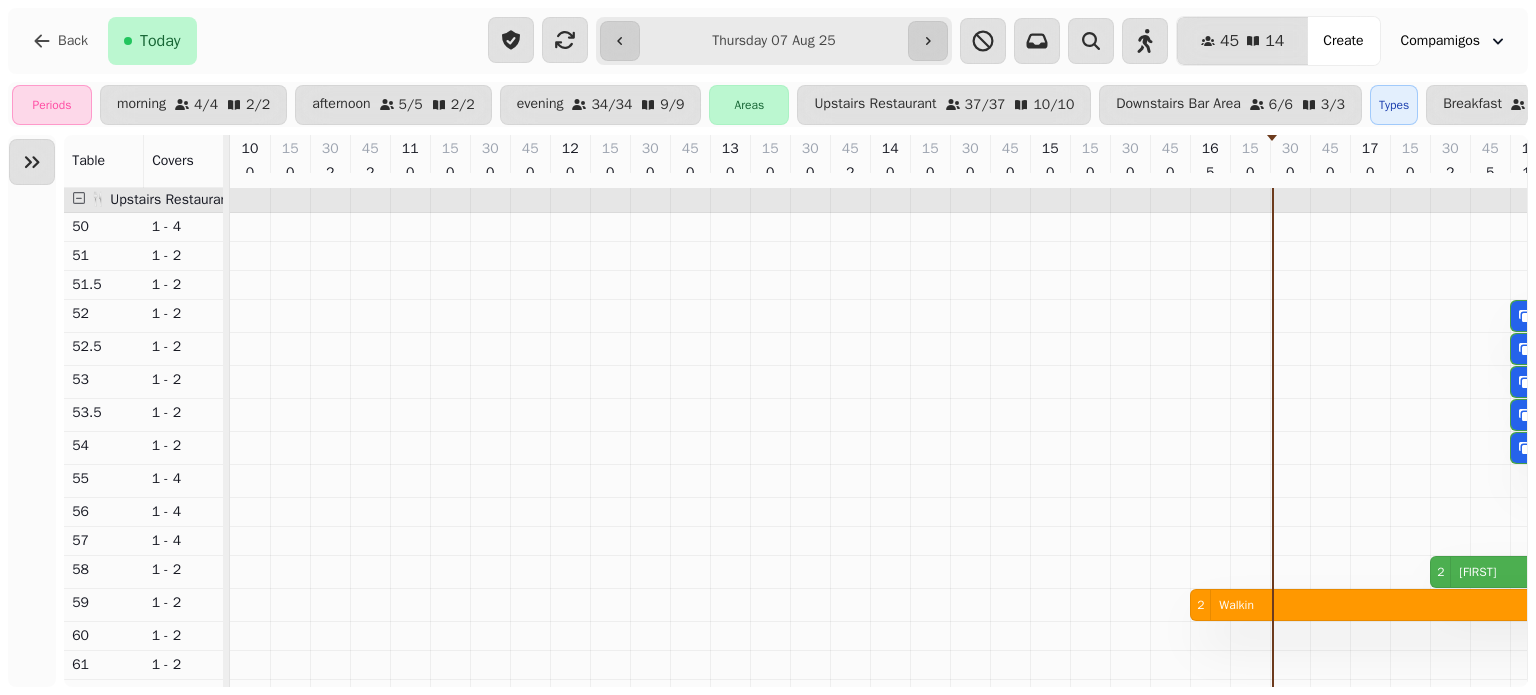scroll, scrollTop: 0, scrollLeft: 0, axis: both 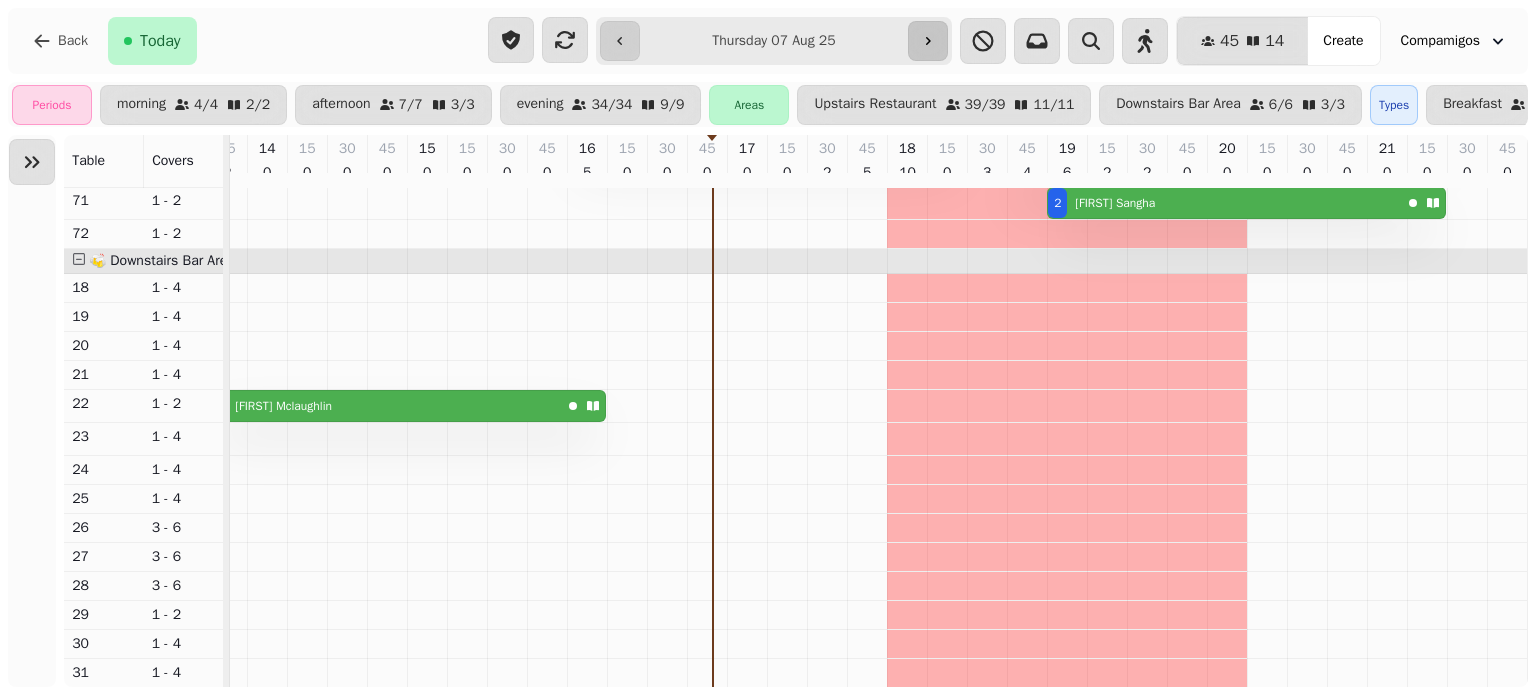 click at bounding box center [928, 41] 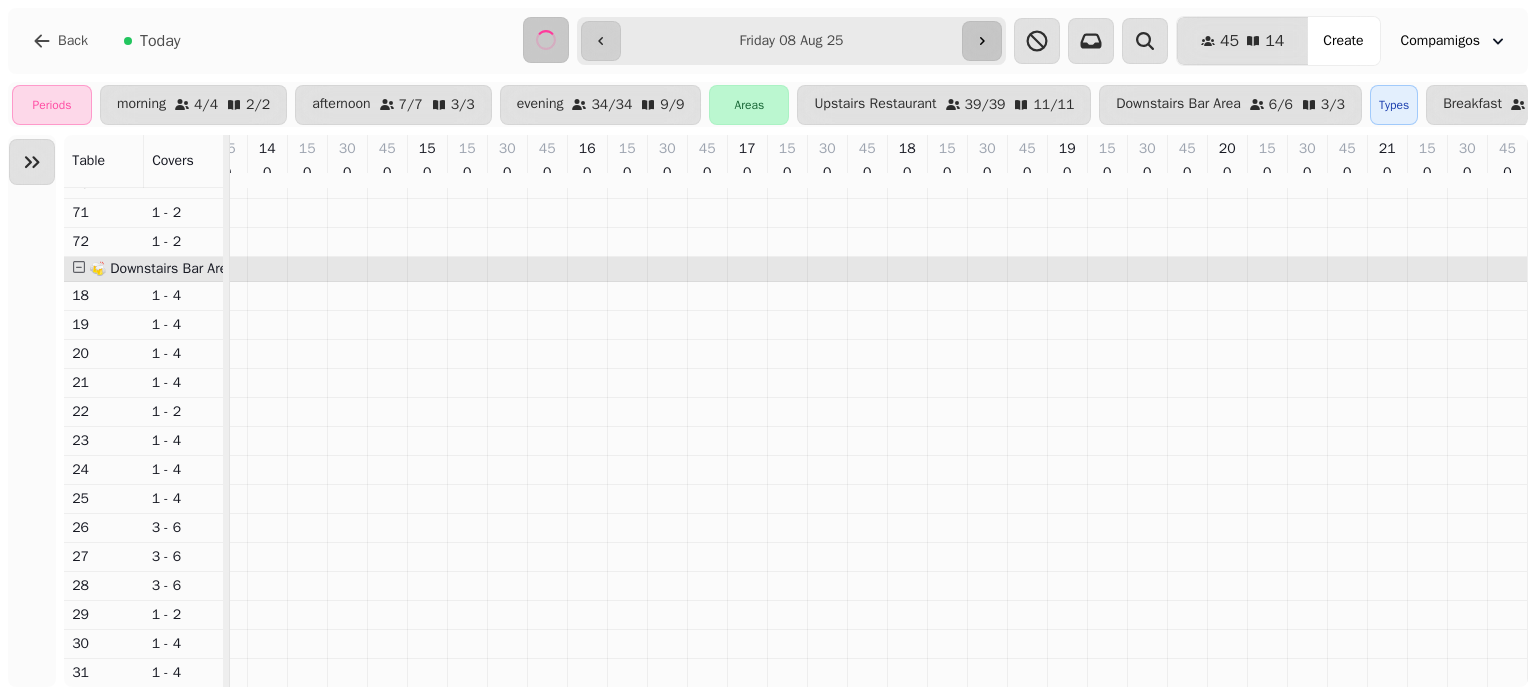 scroll, scrollTop: 757, scrollLeft: 0, axis: vertical 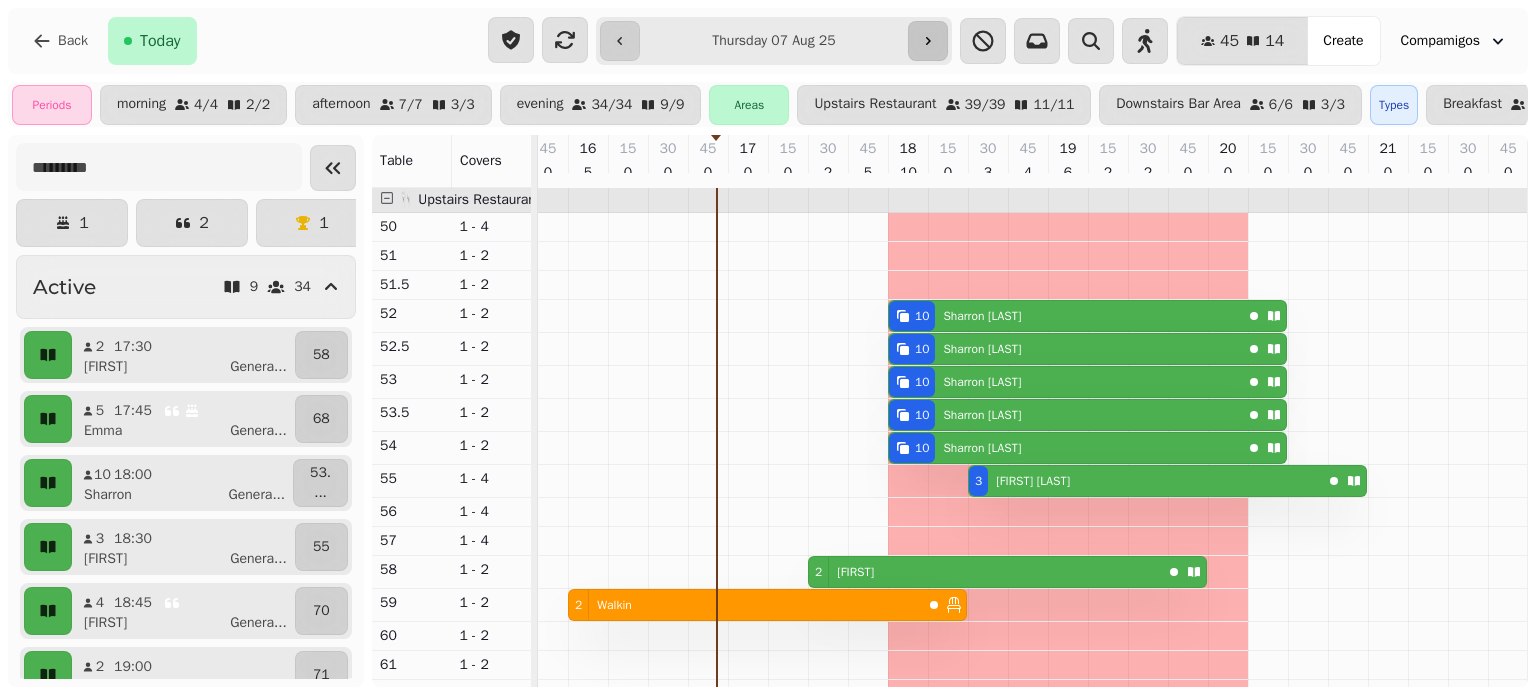 click at bounding box center (928, 41) 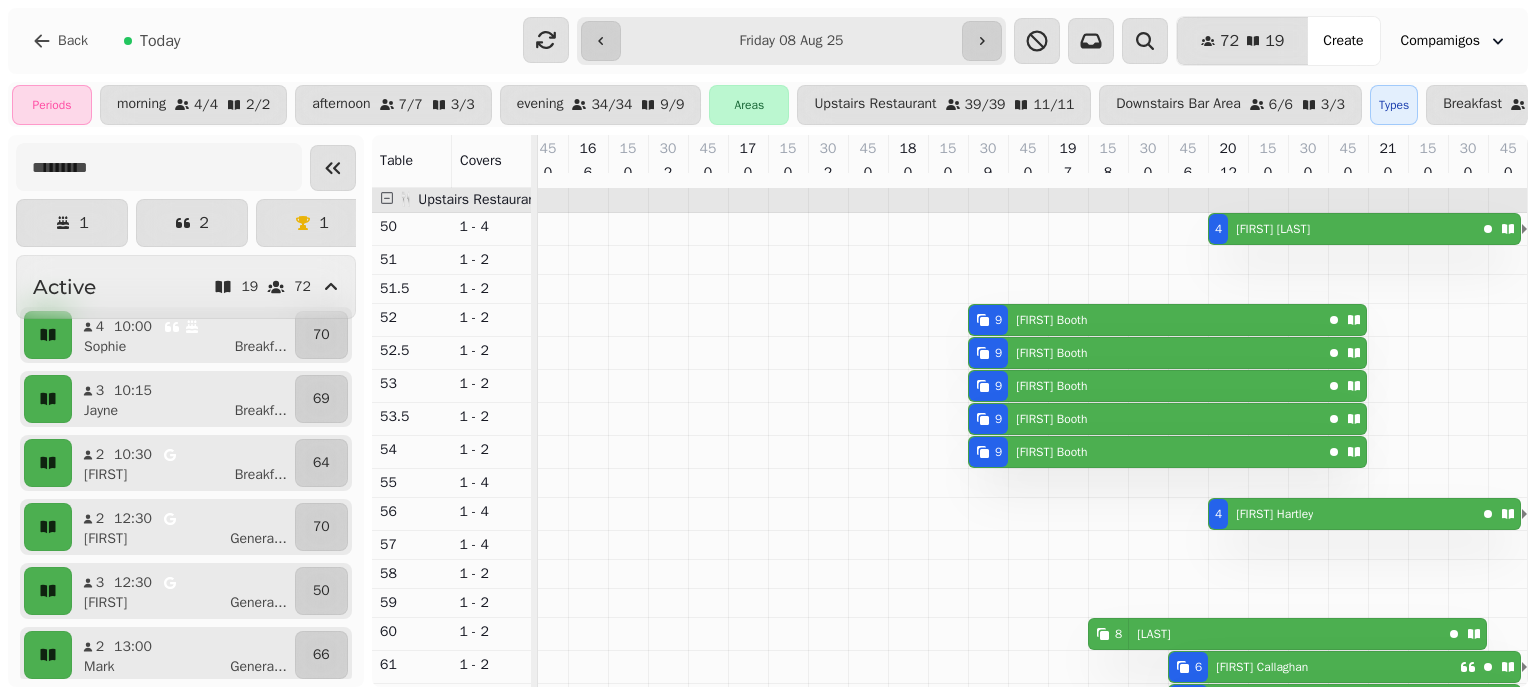 scroll, scrollTop: 0, scrollLeft: 945, axis: horizontal 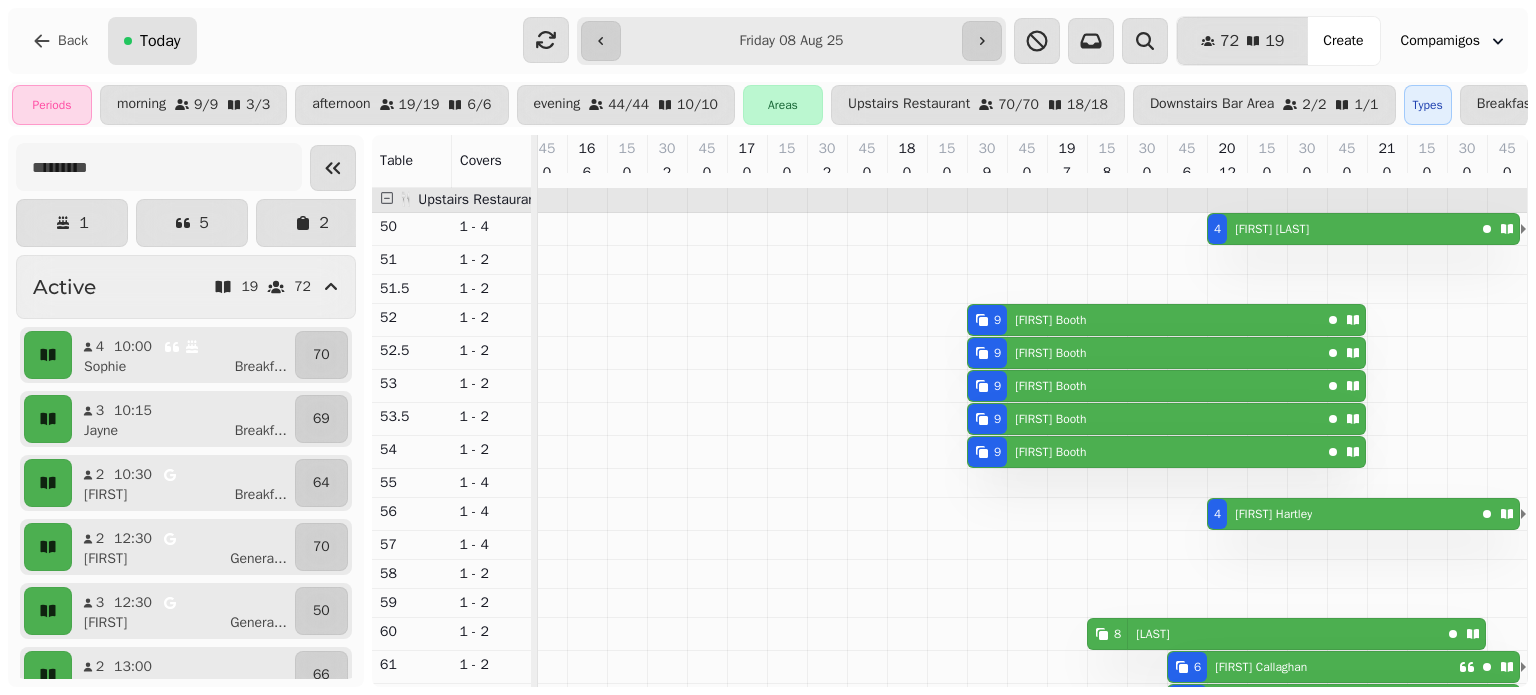 click on "Today" at bounding box center [160, 41] 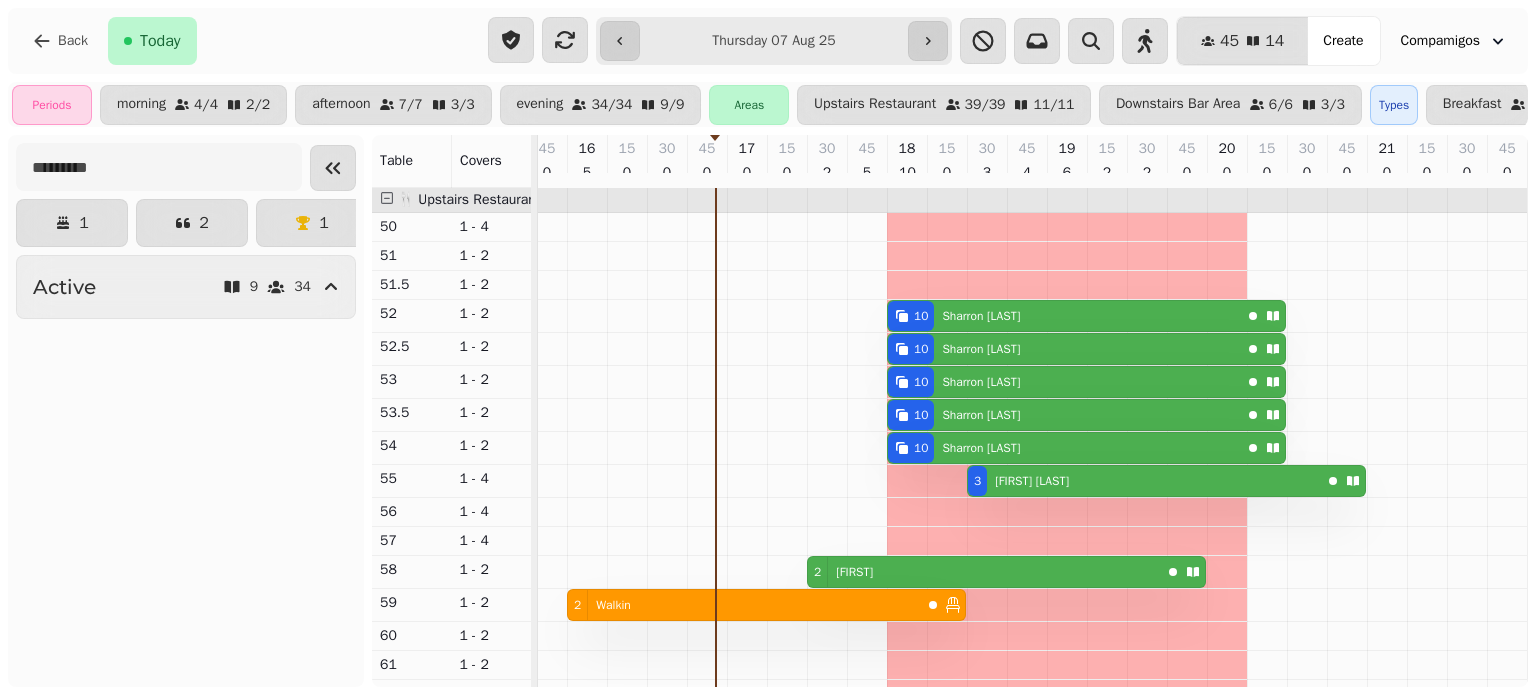 type on "**********" 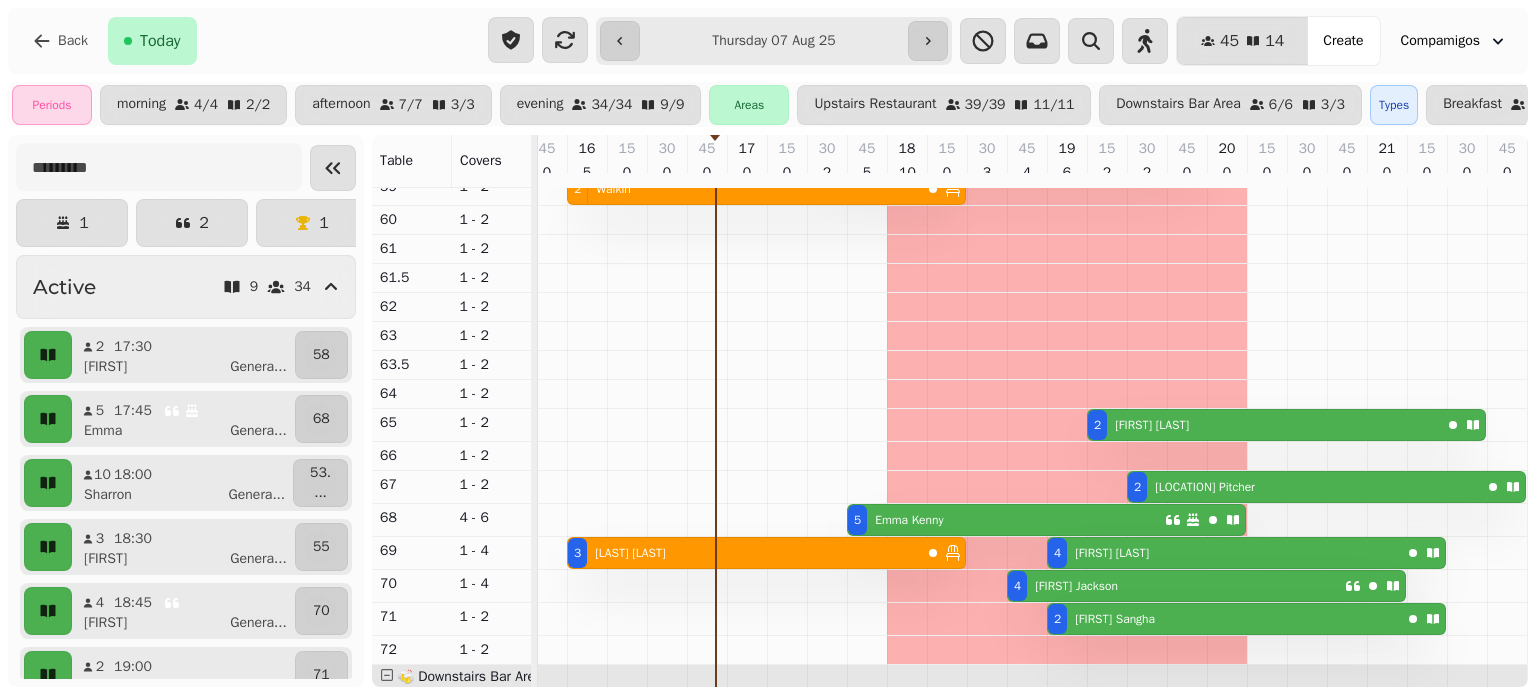 click on "[NUMBER] [LAST]   [LAST]" at bounding box center [1224, 553] 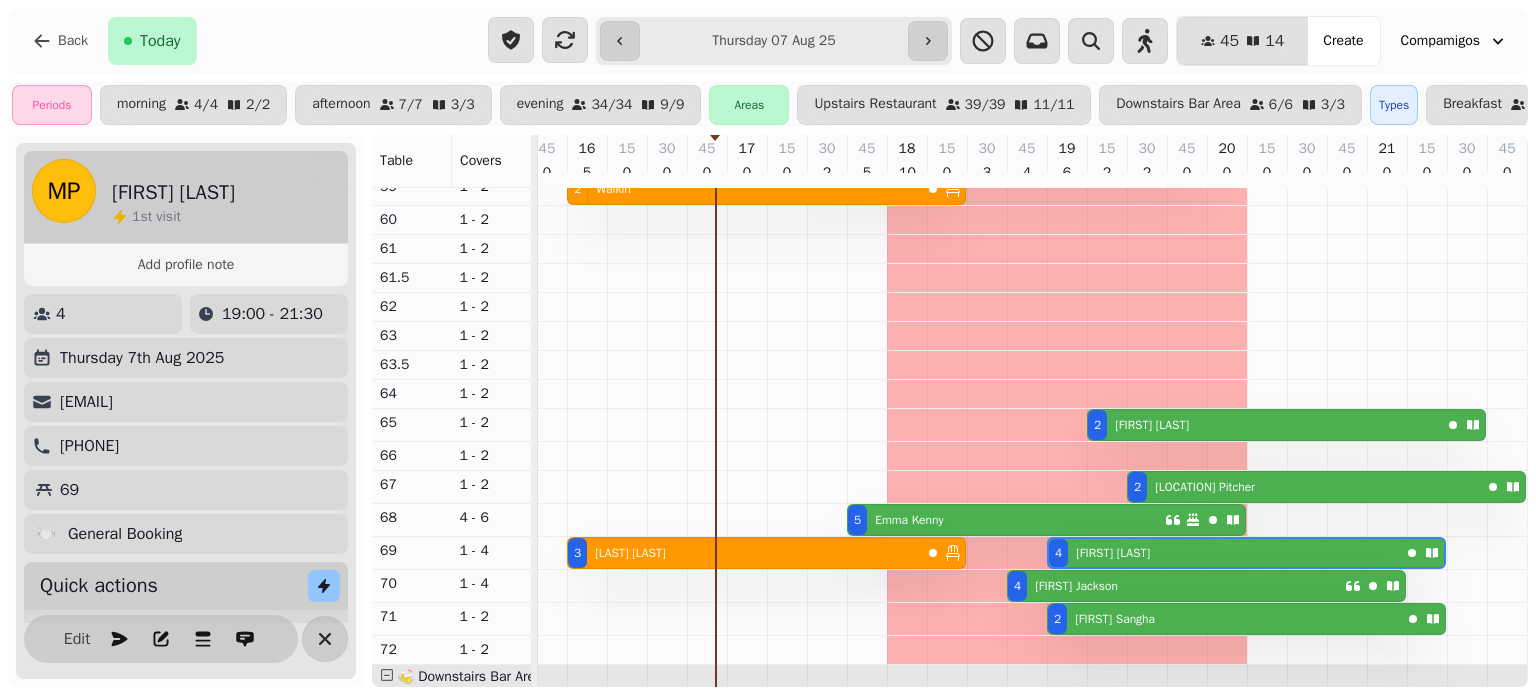 click on "Thursday 7th Aug 2025" at bounding box center [142, 358] 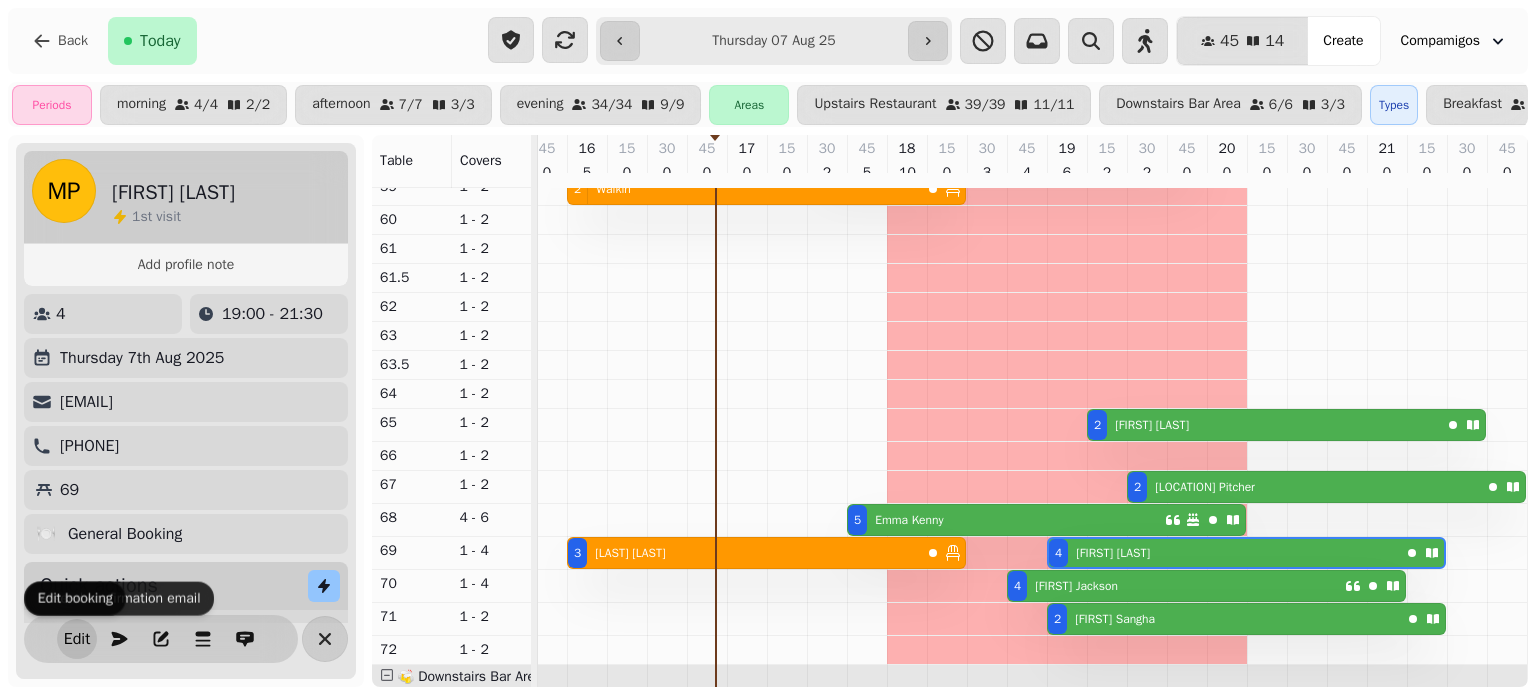 click on "Edit" at bounding box center (77, 639) 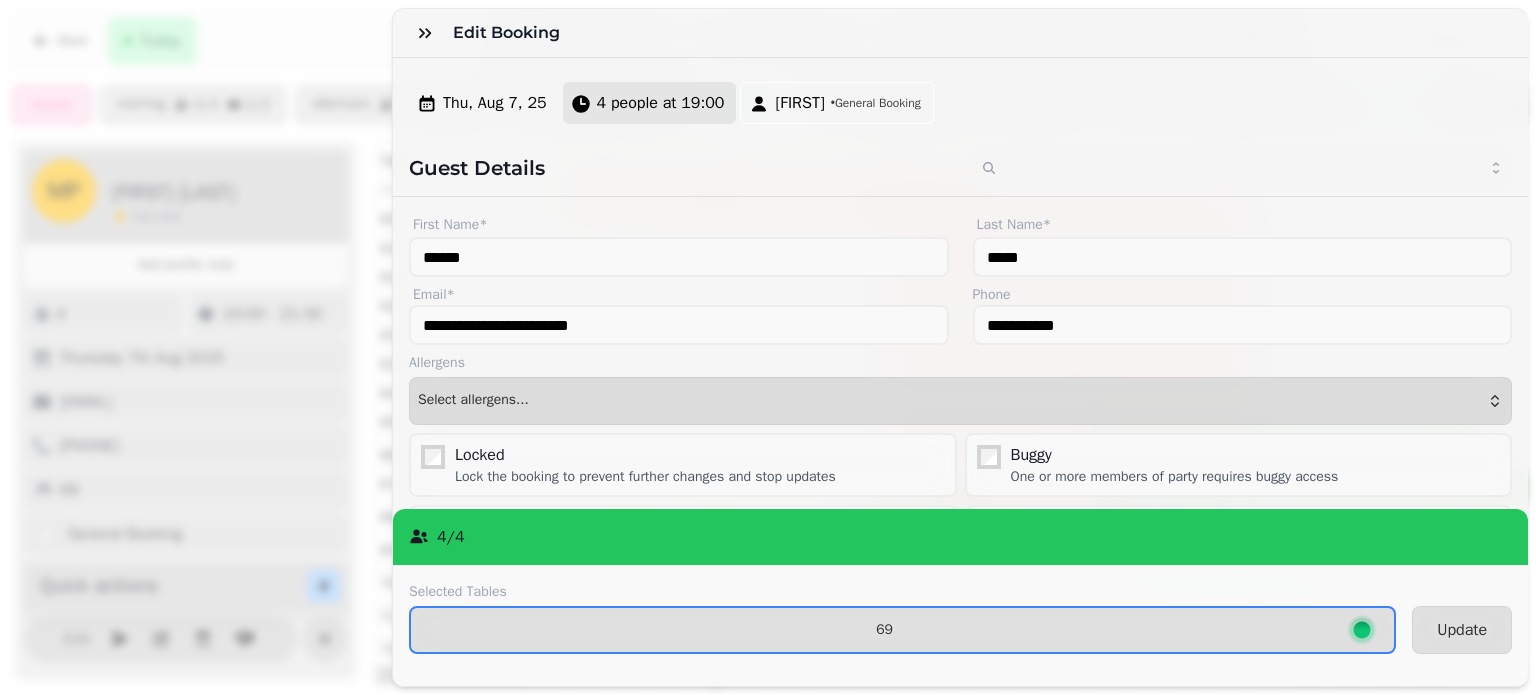 click on "4 people at 19:00" at bounding box center [661, 103] 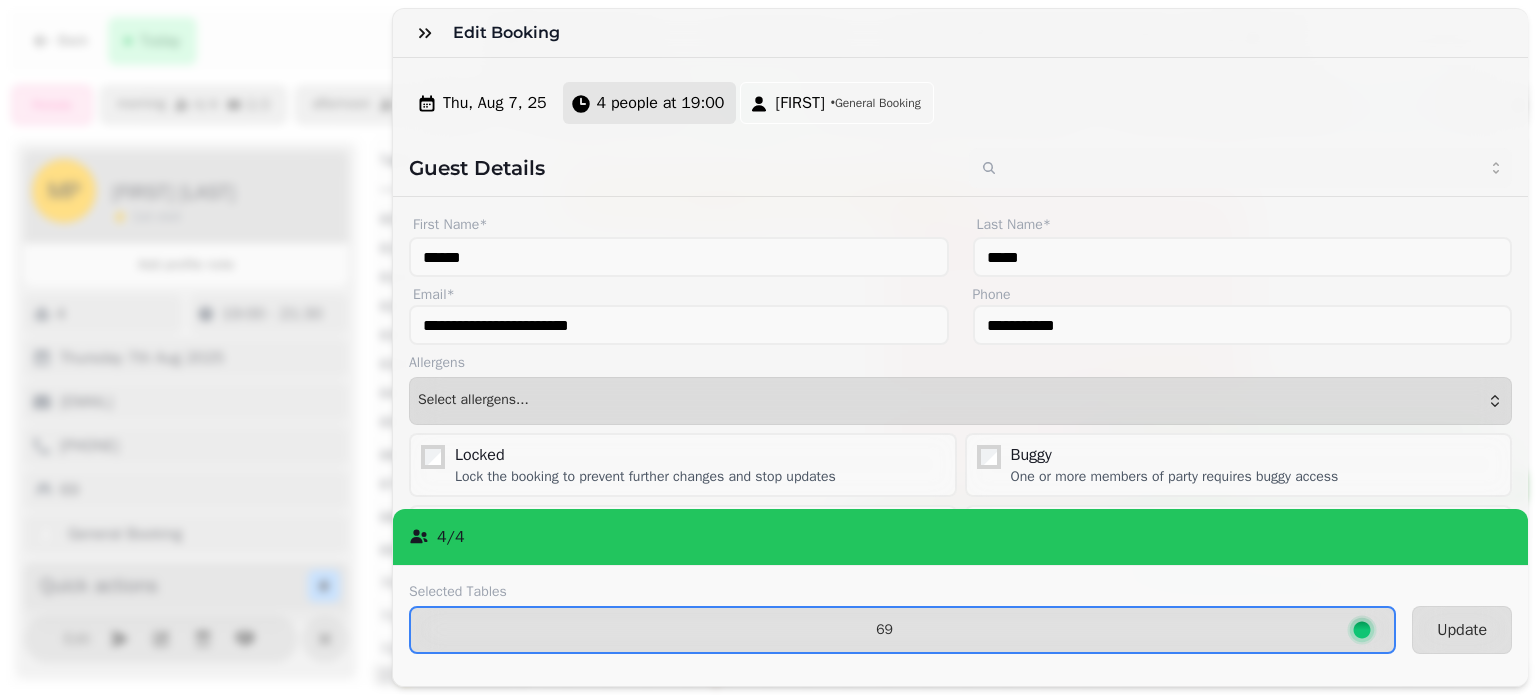 select on "*" 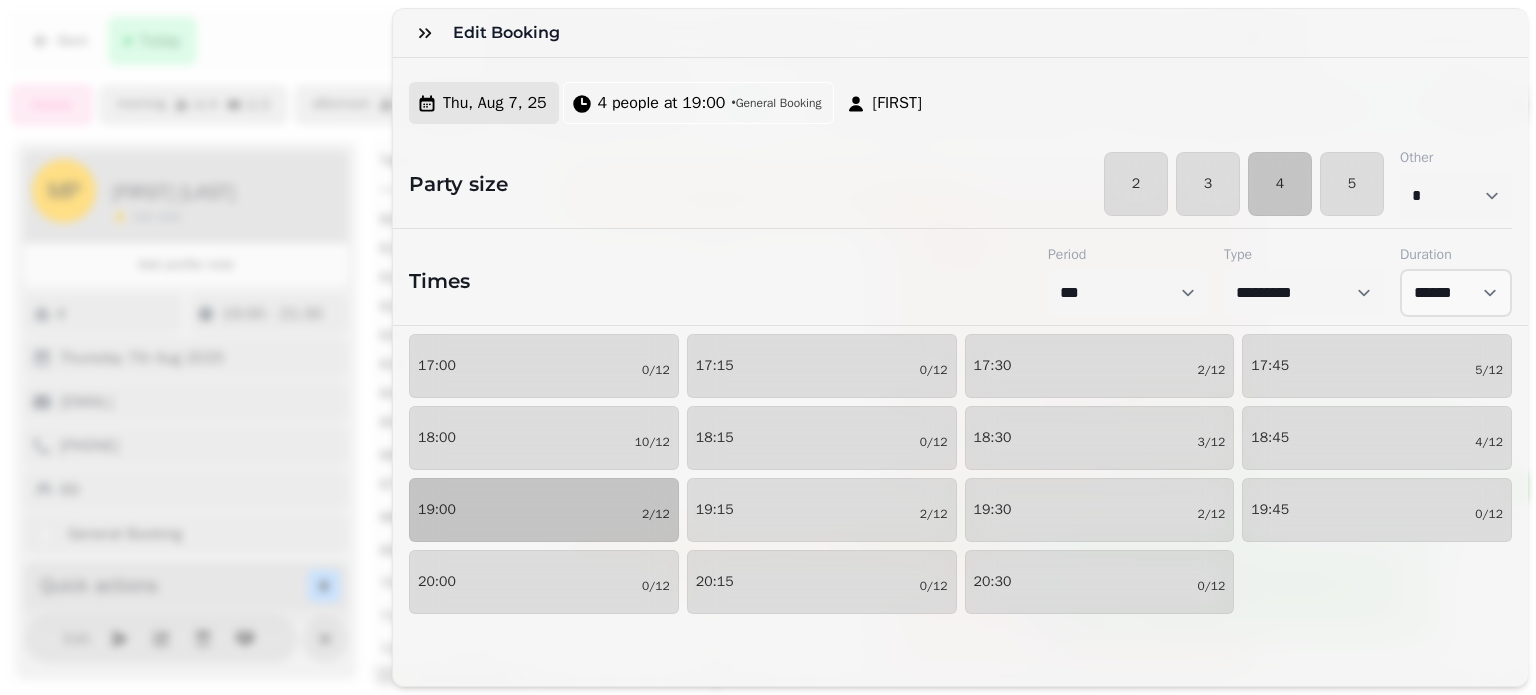 click on "Thu, Aug 7, 25" at bounding box center (495, 103) 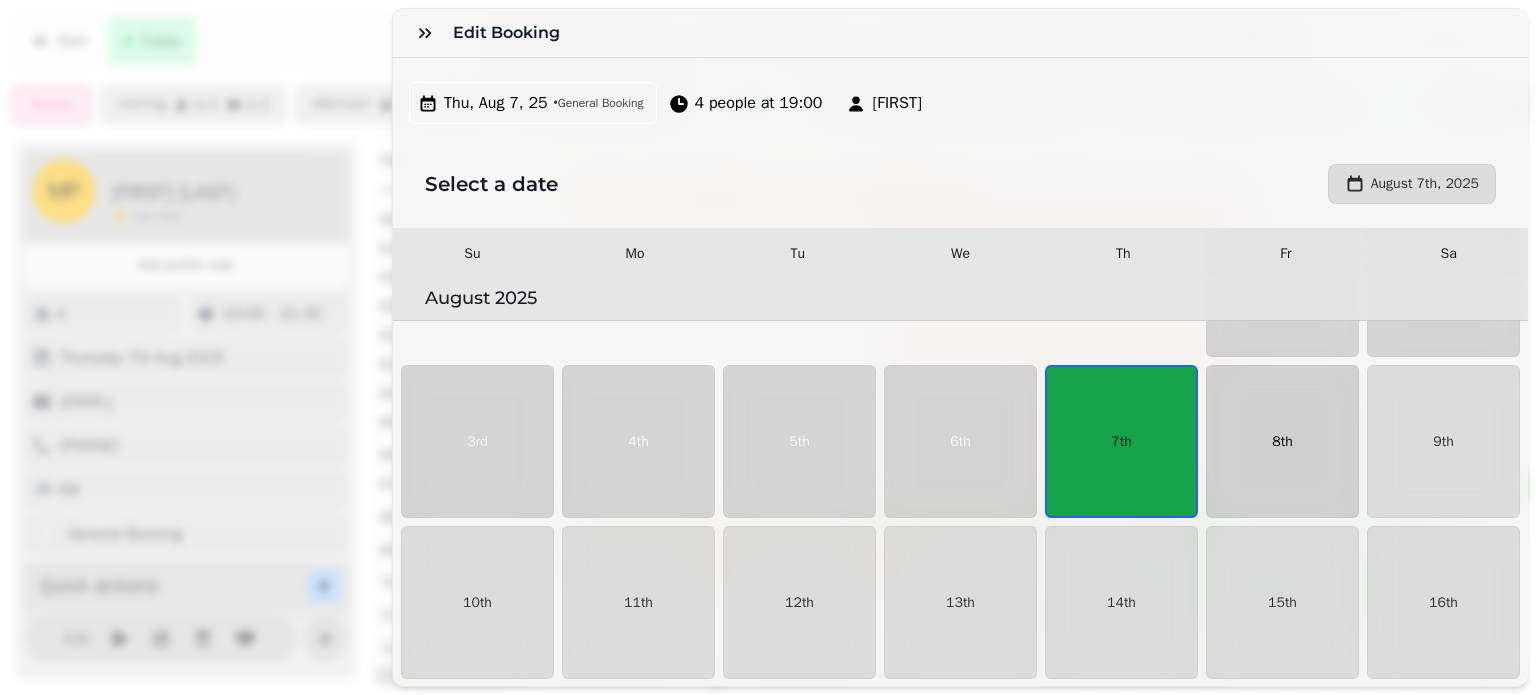click on "8th" at bounding box center [1282, 441] 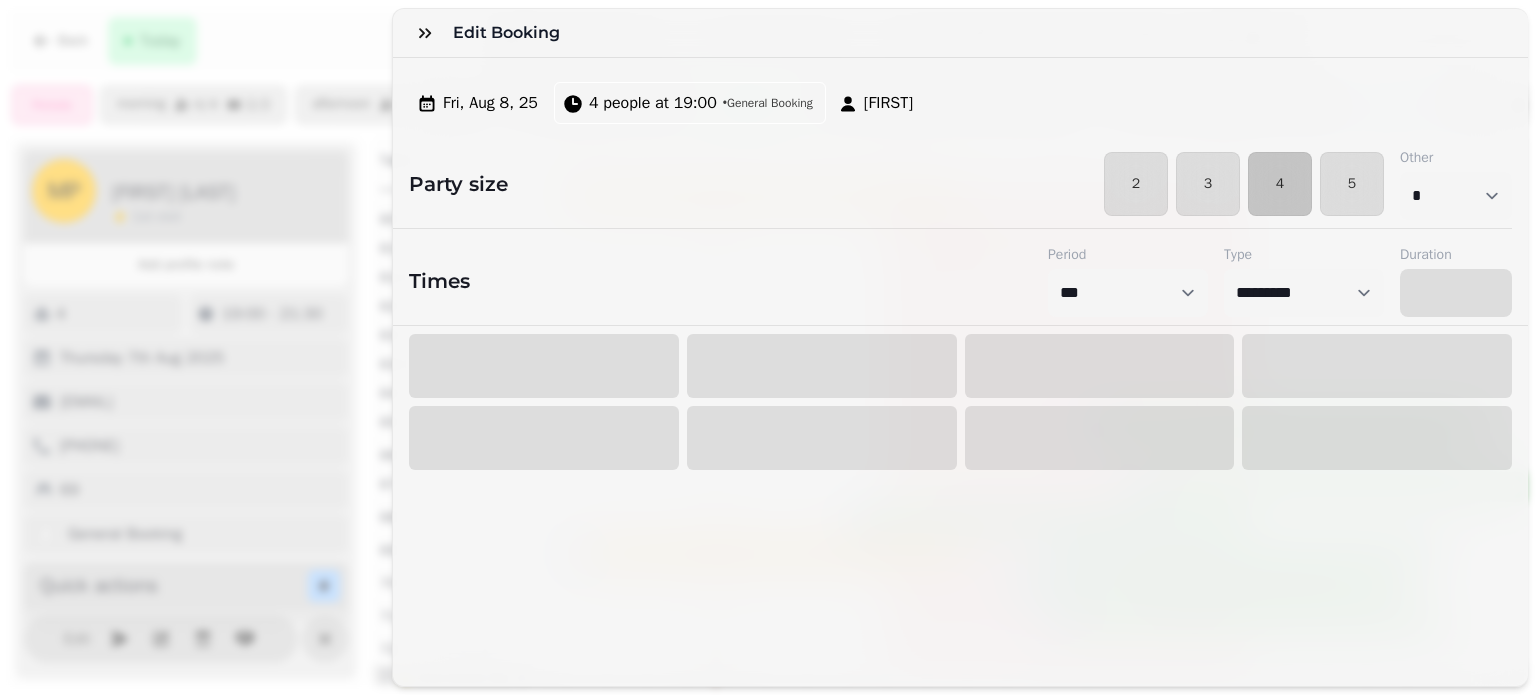 select on "****" 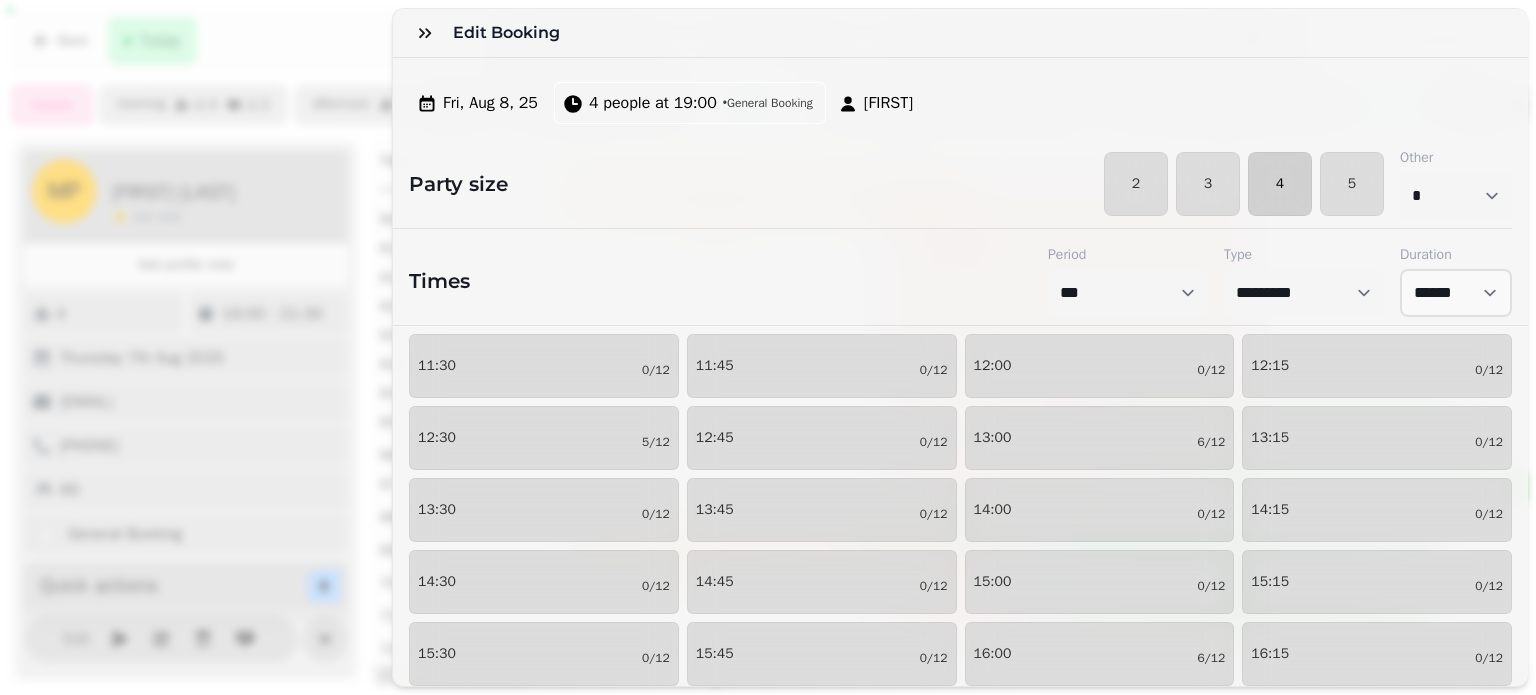 click on "4" at bounding box center (1280, 184) 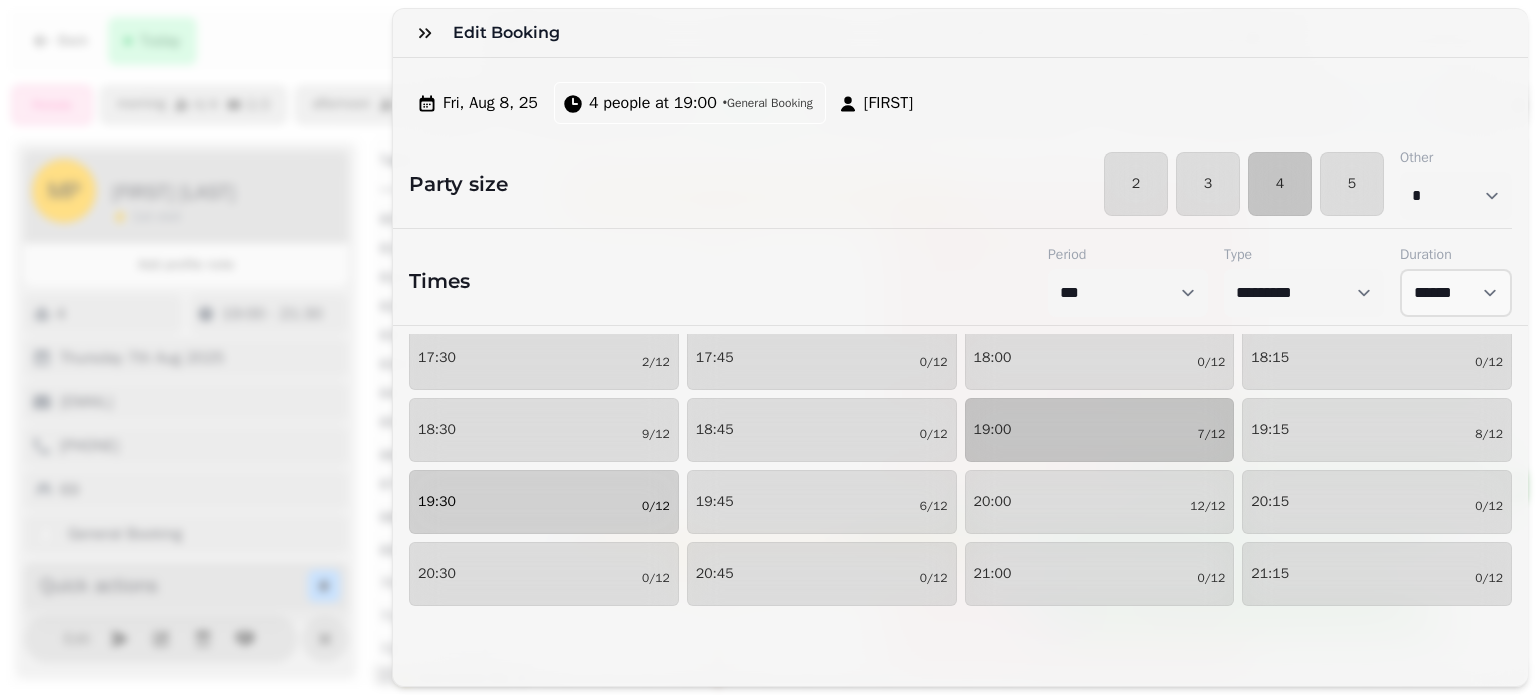 click on "19:30 0/12" at bounding box center (544, 502) 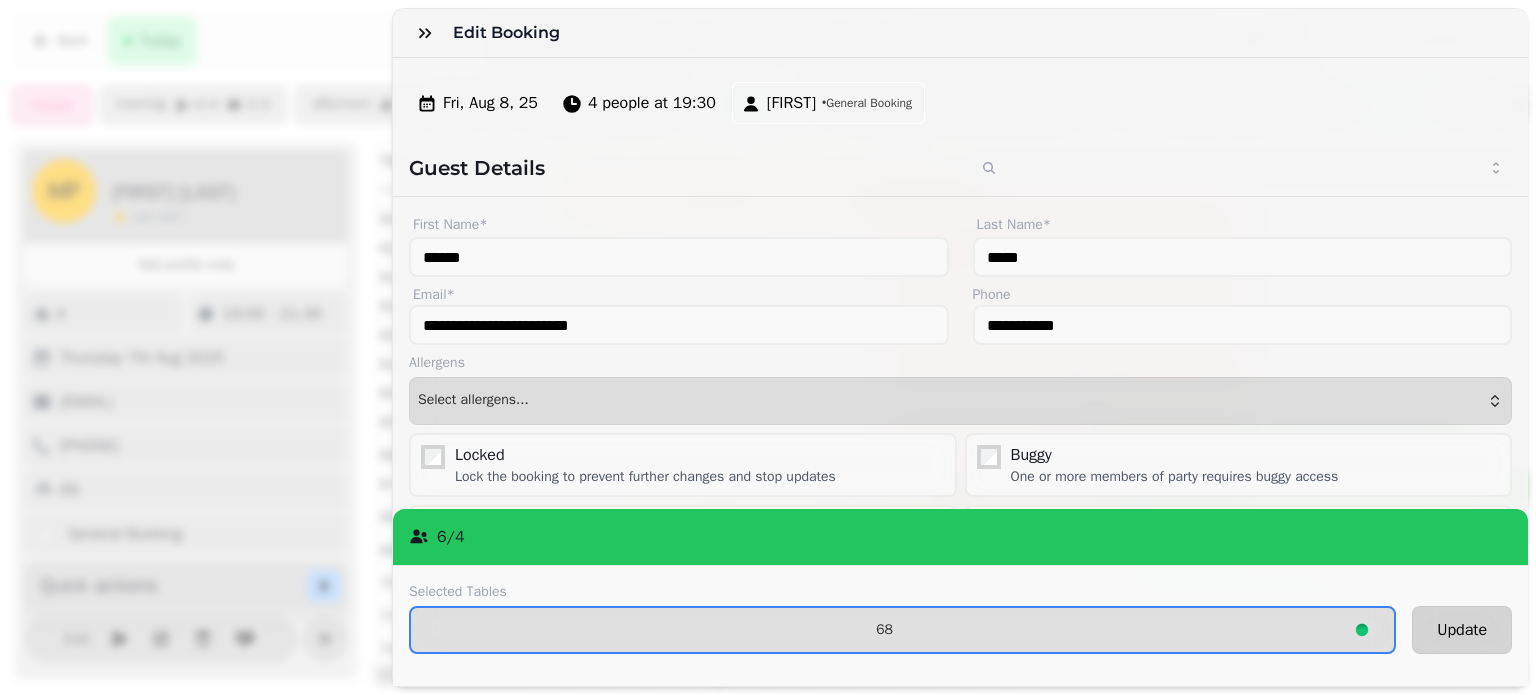 click on "Update" at bounding box center [1462, 630] 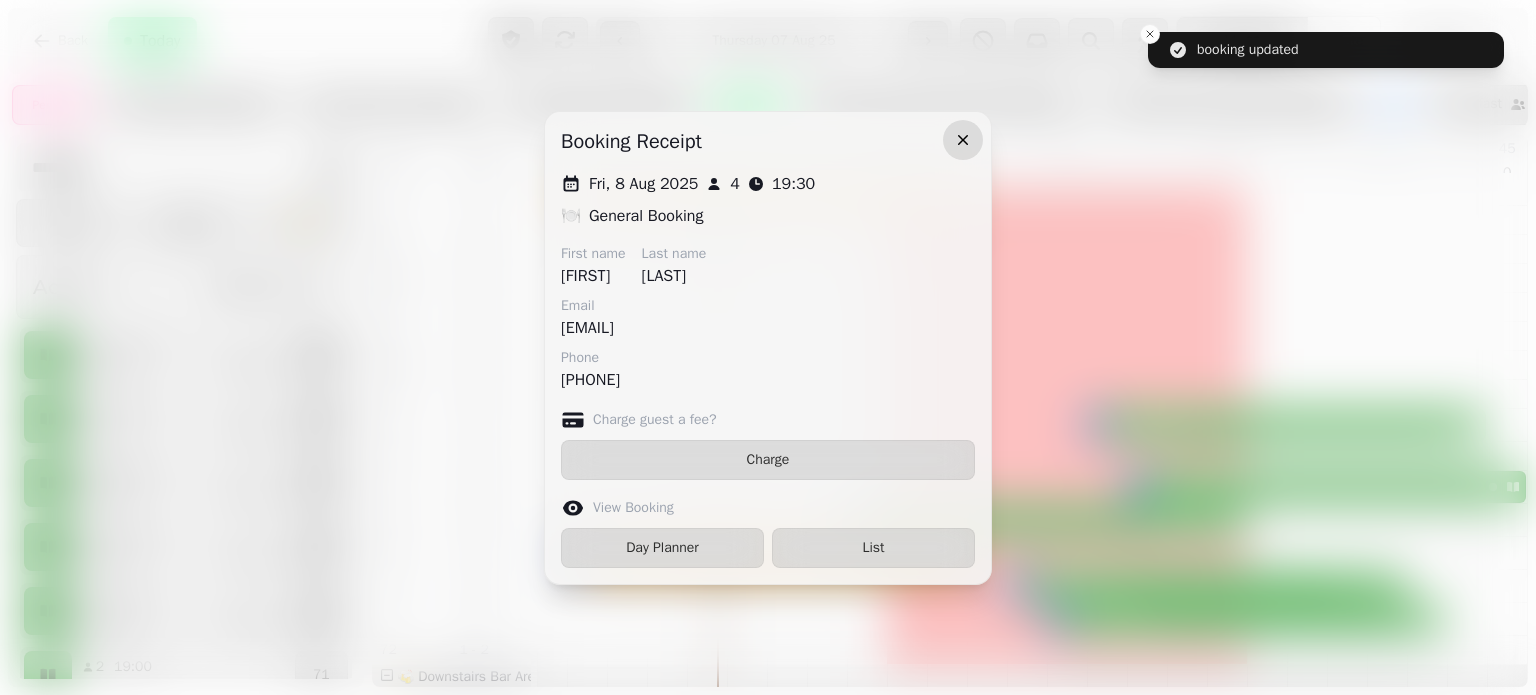 click 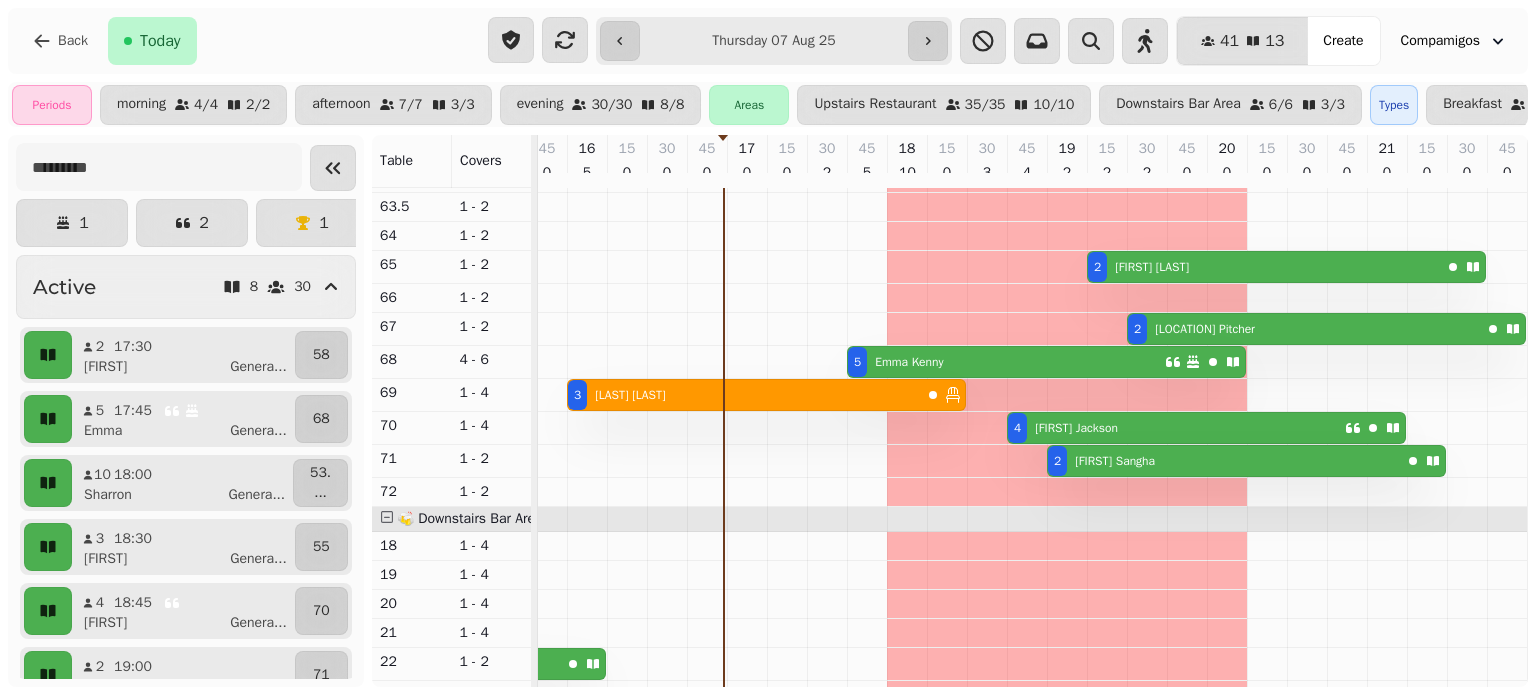 scroll, scrollTop: 464, scrollLeft: 945, axis: both 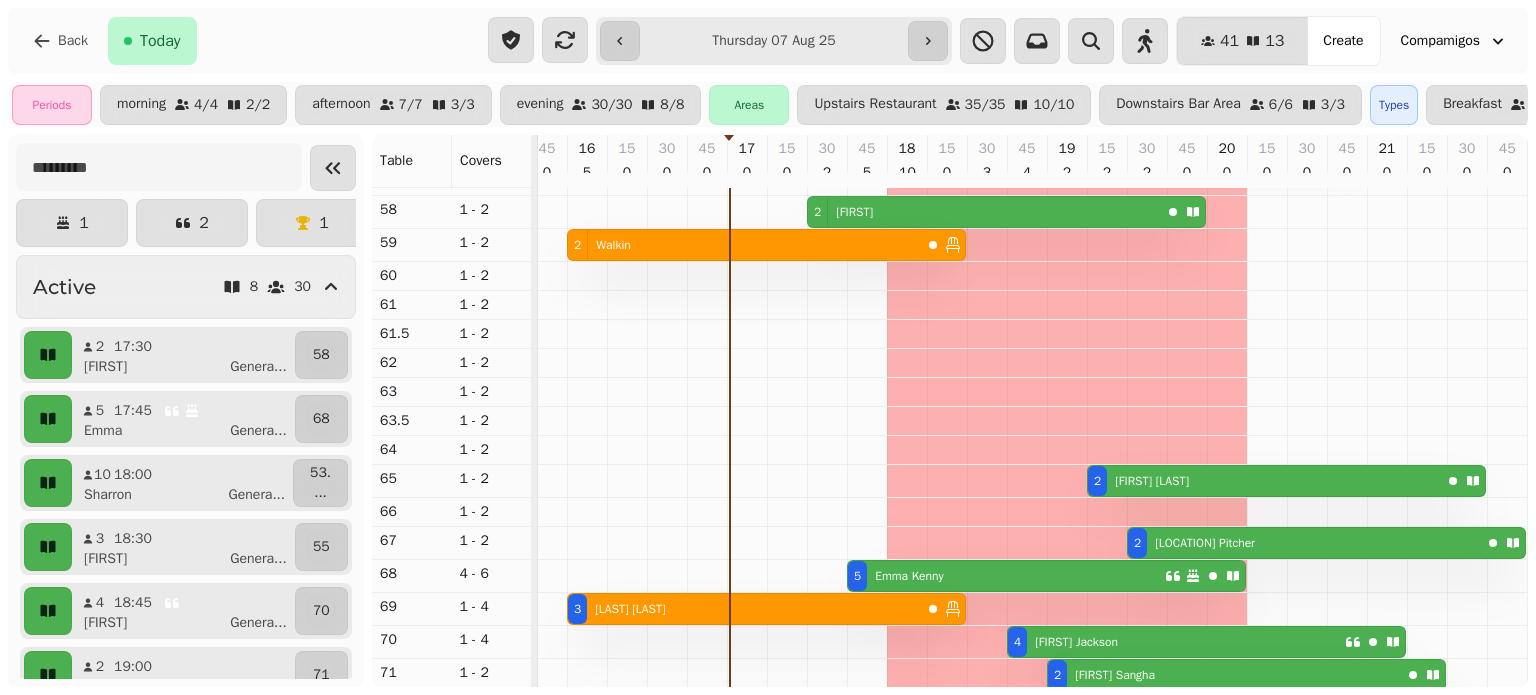 click on "5 [FIRST]   [LAST]" at bounding box center (1006, 576) 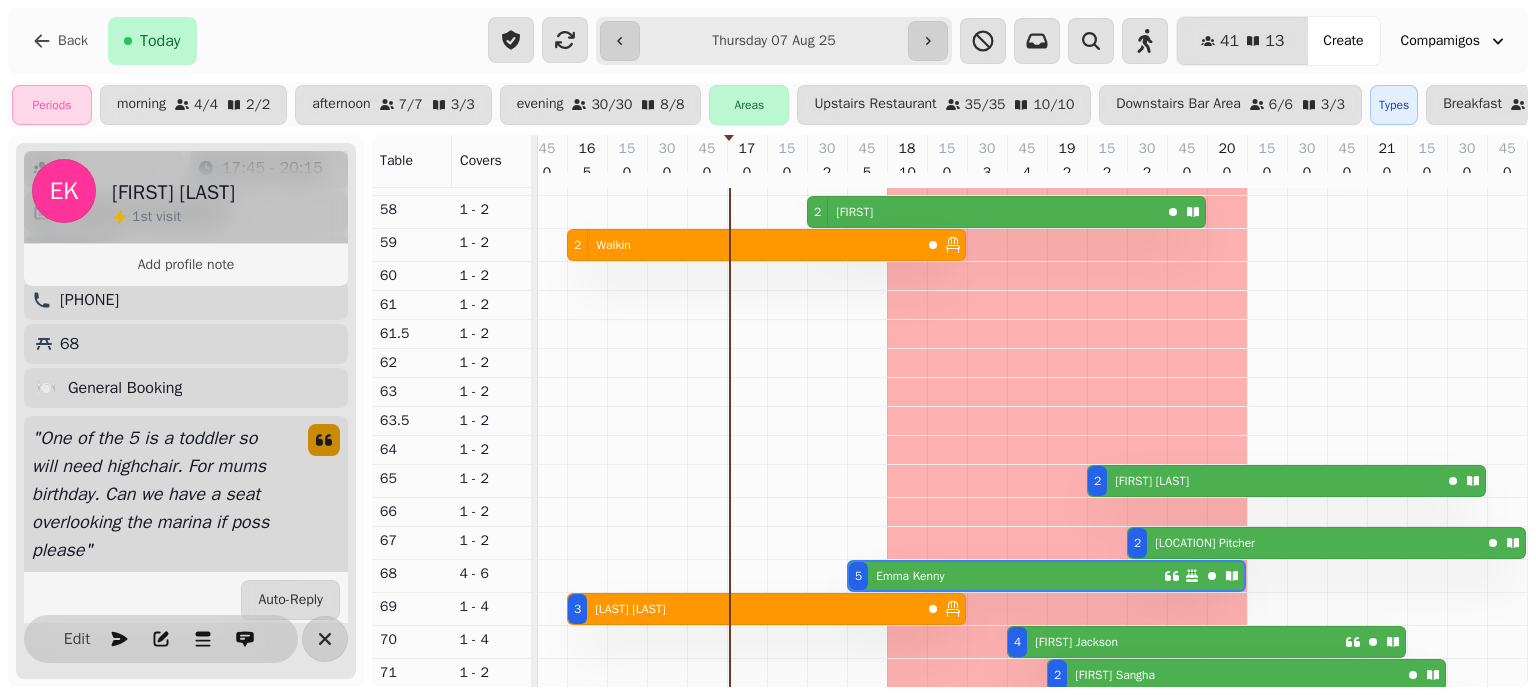 scroll, scrollTop: 148, scrollLeft: 0, axis: vertical 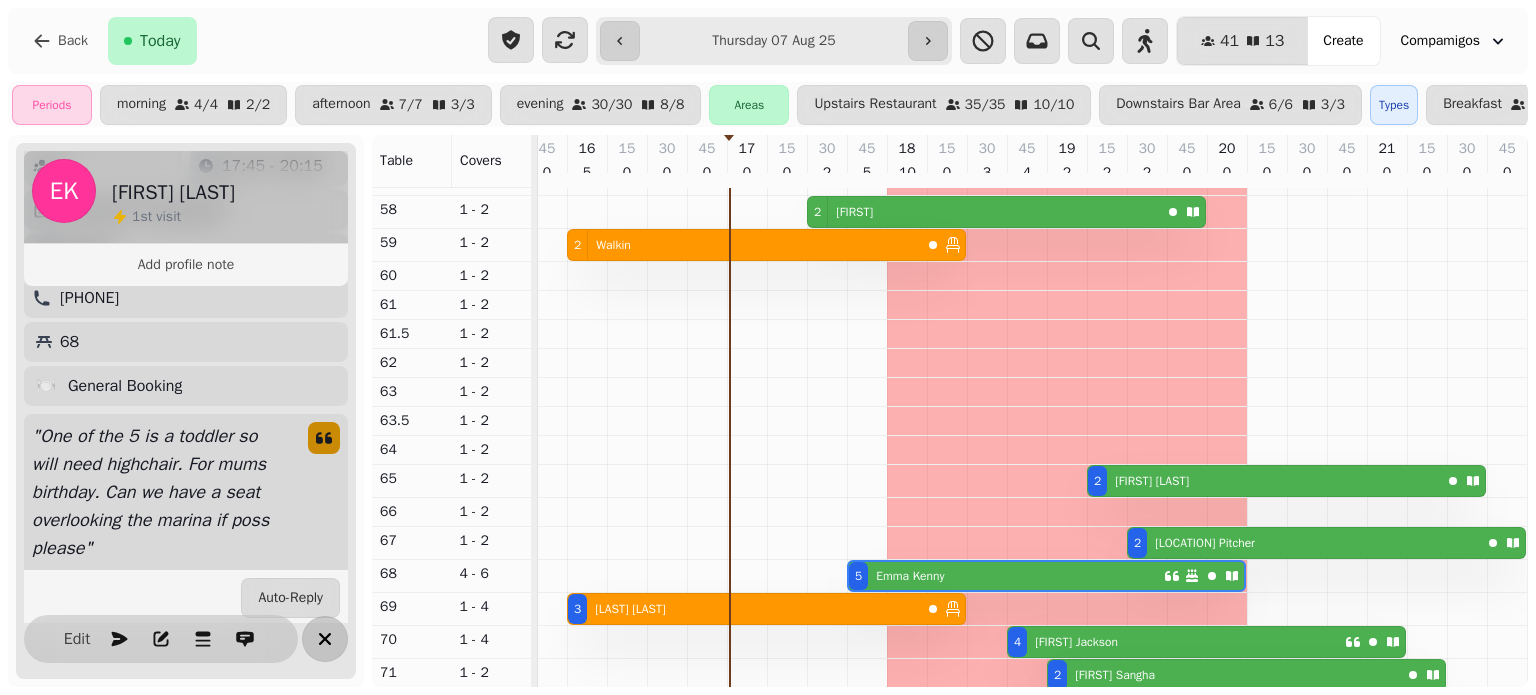 click 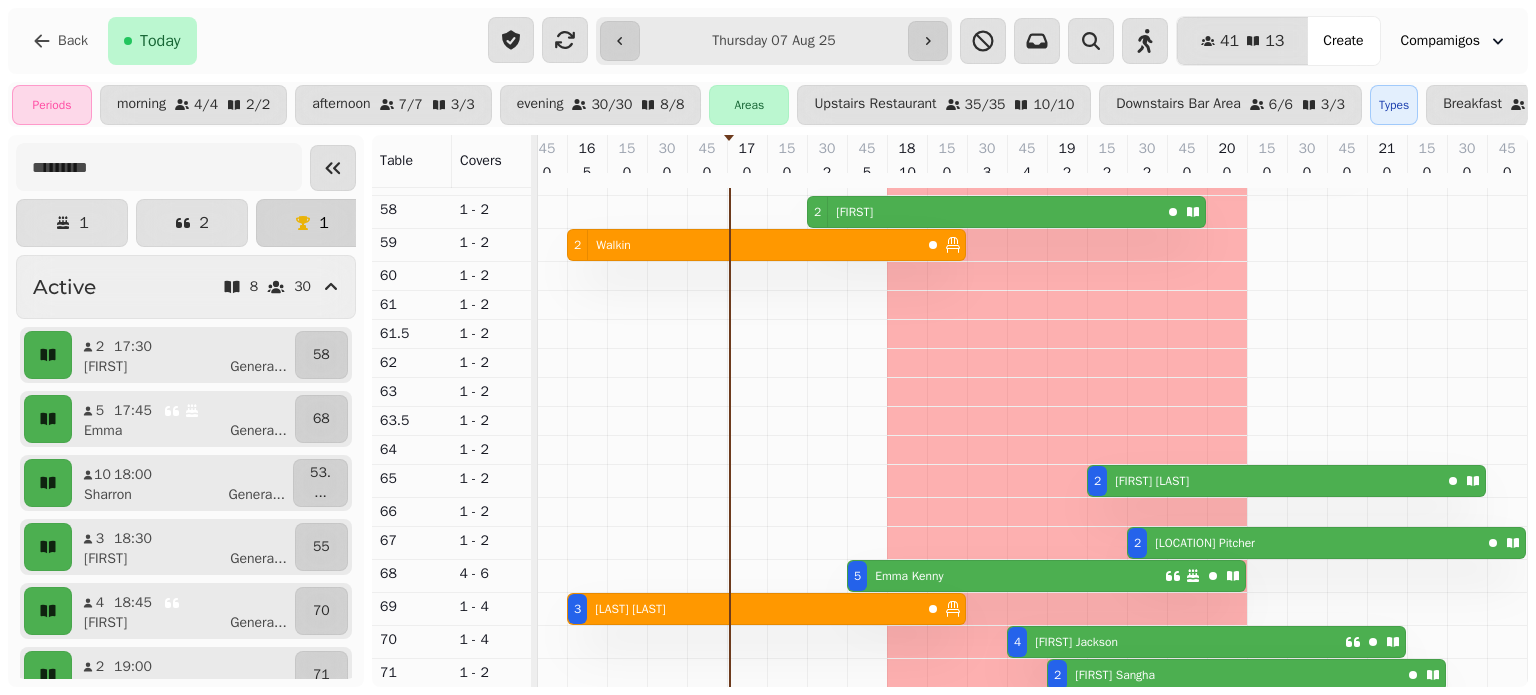 click 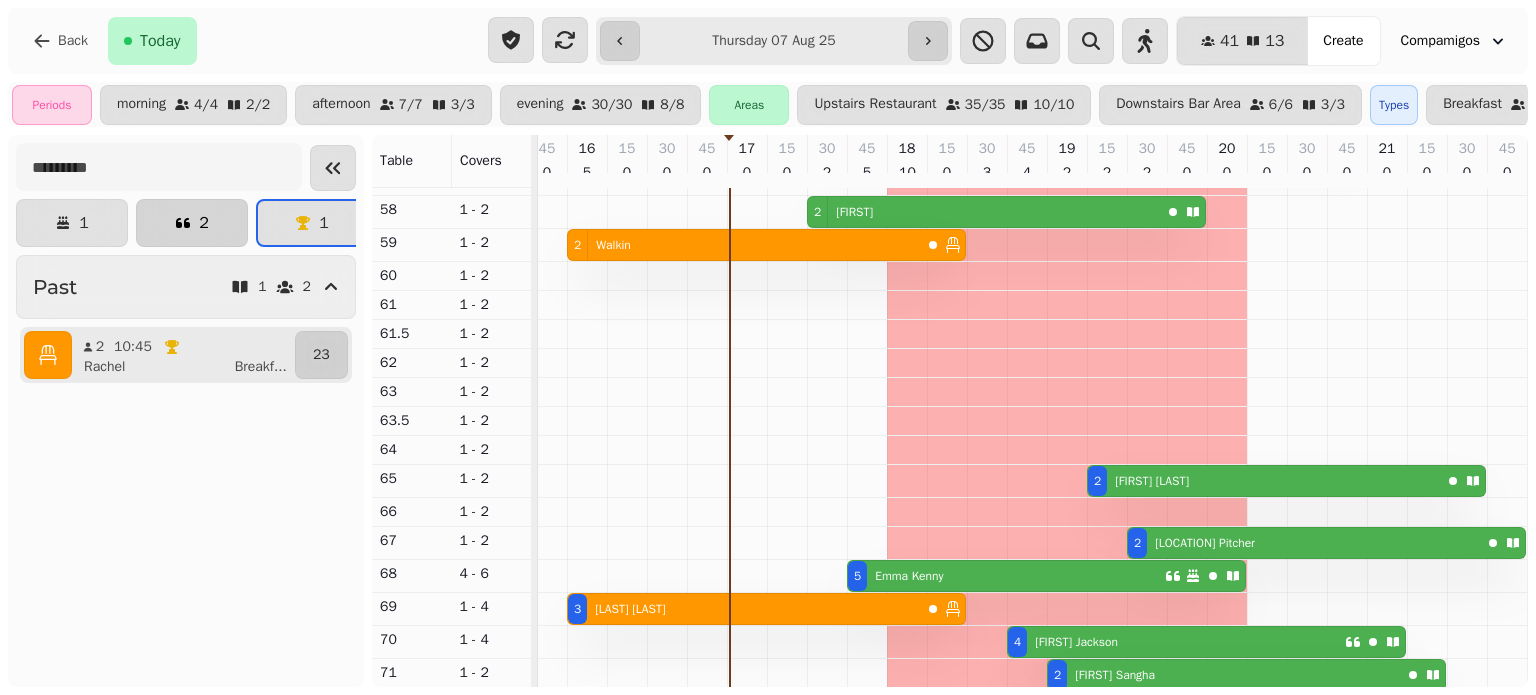 click on "2" at bounding box center (192, 223) 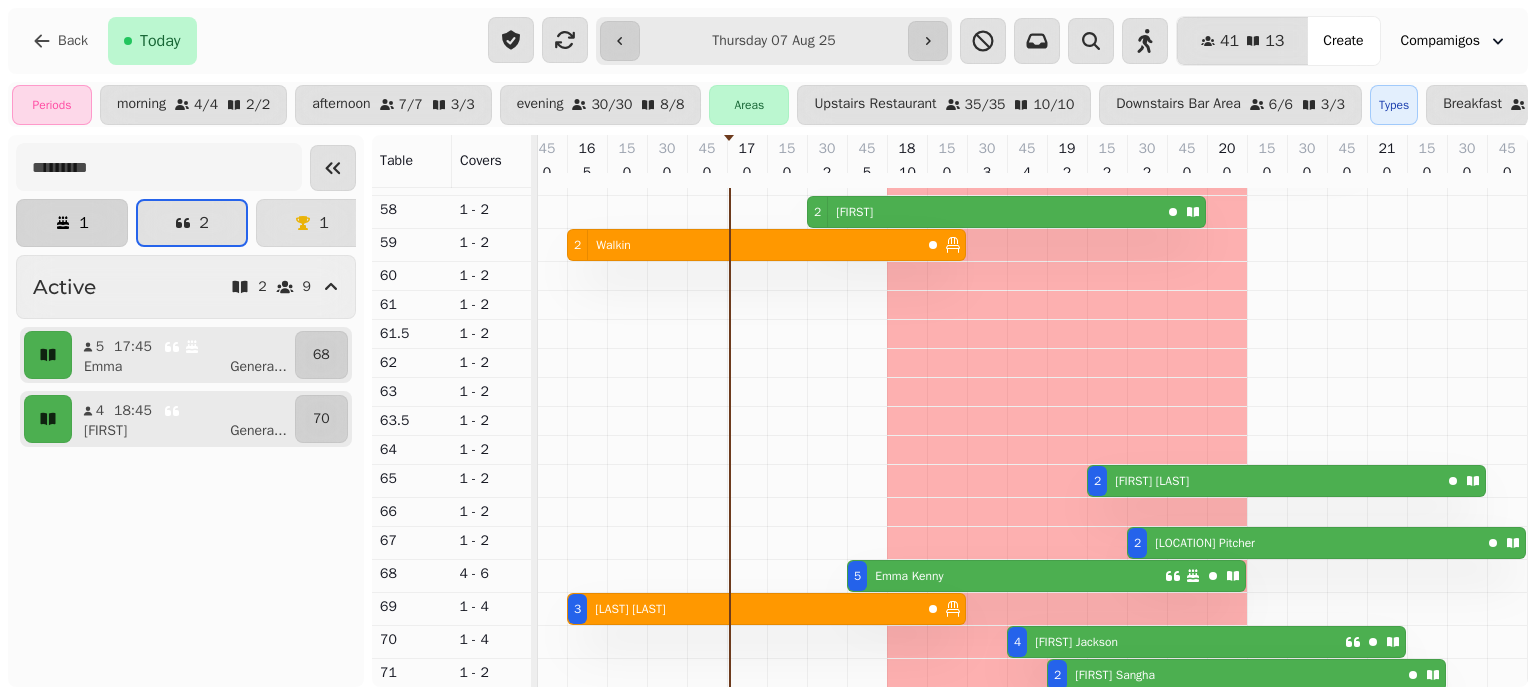 click on "1" at bounding box center (72, 223) 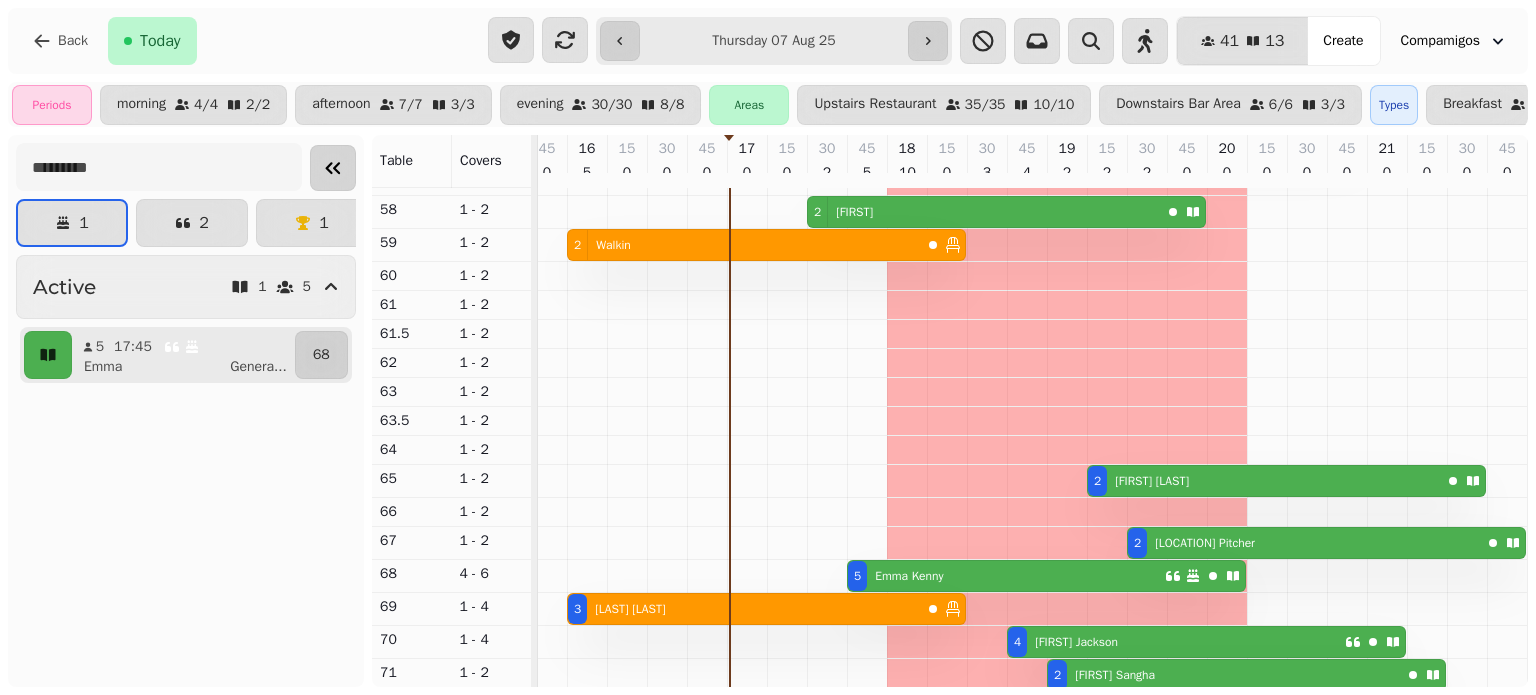 click 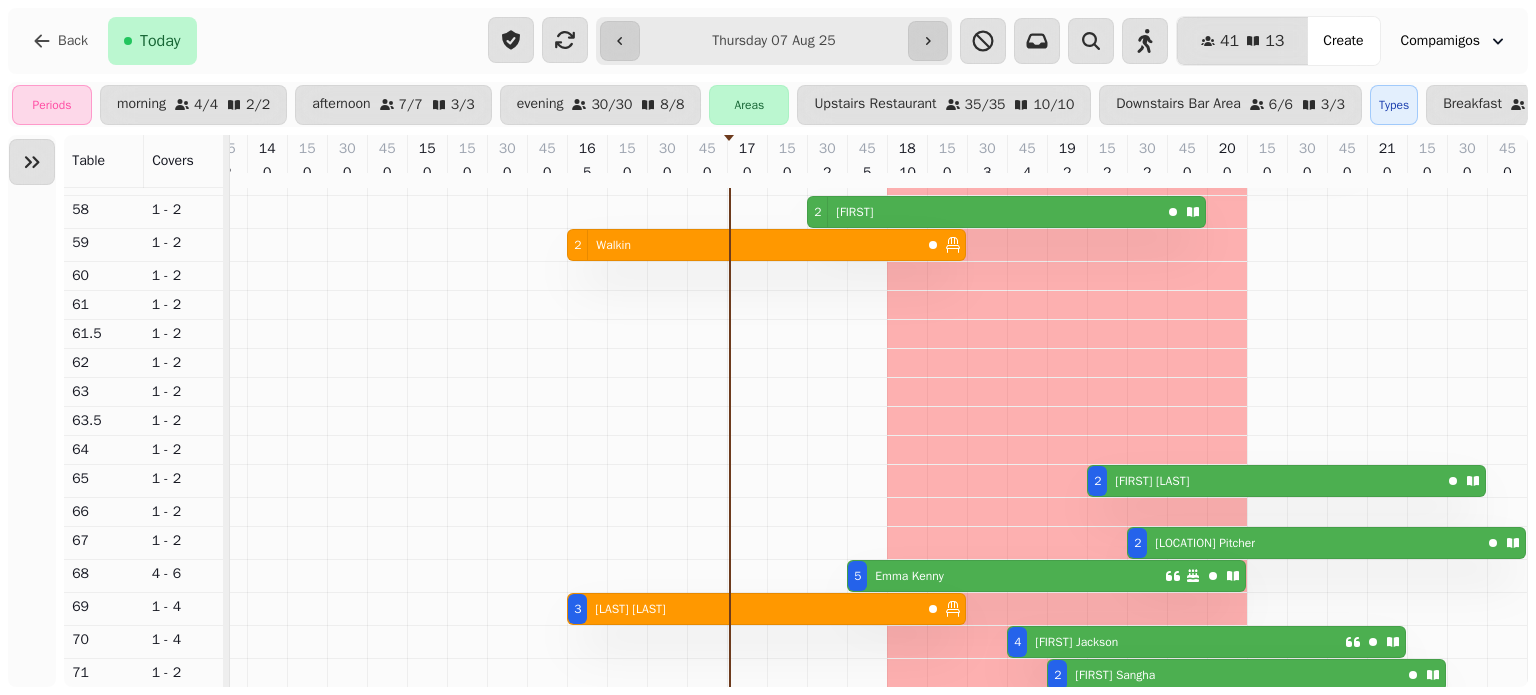 scroll, scrollTop: 0, scrollLeft: 657, axis: horizontal 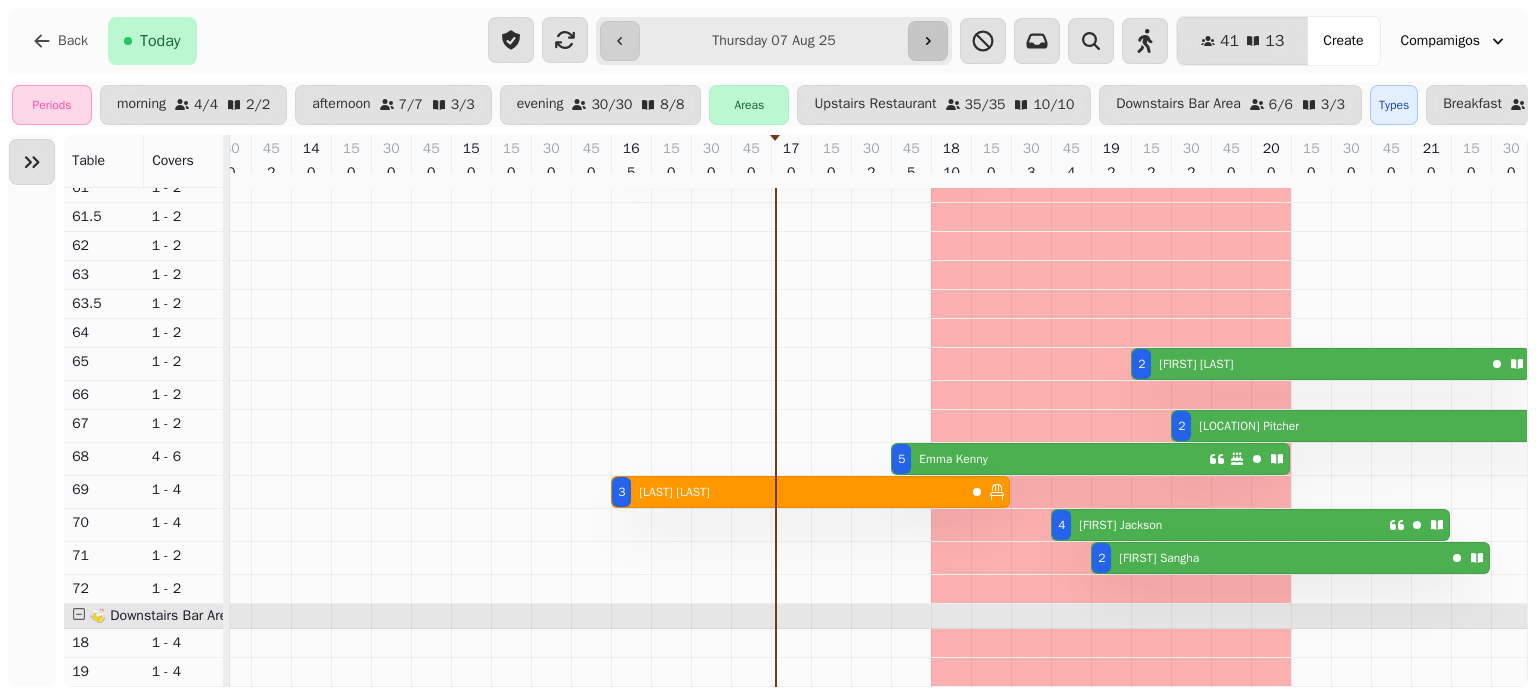 click 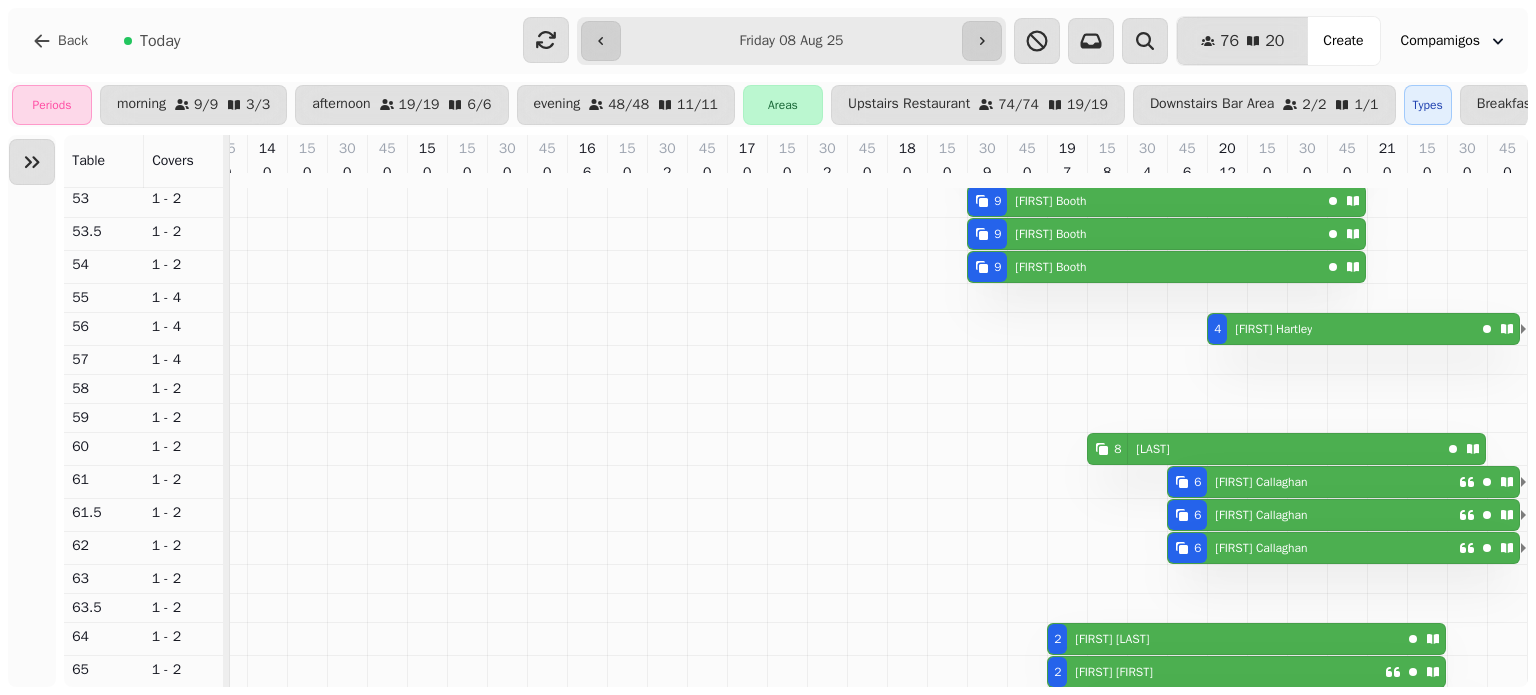 click on "[FIRST] [LAST]" at bounding box center [1261, 482] 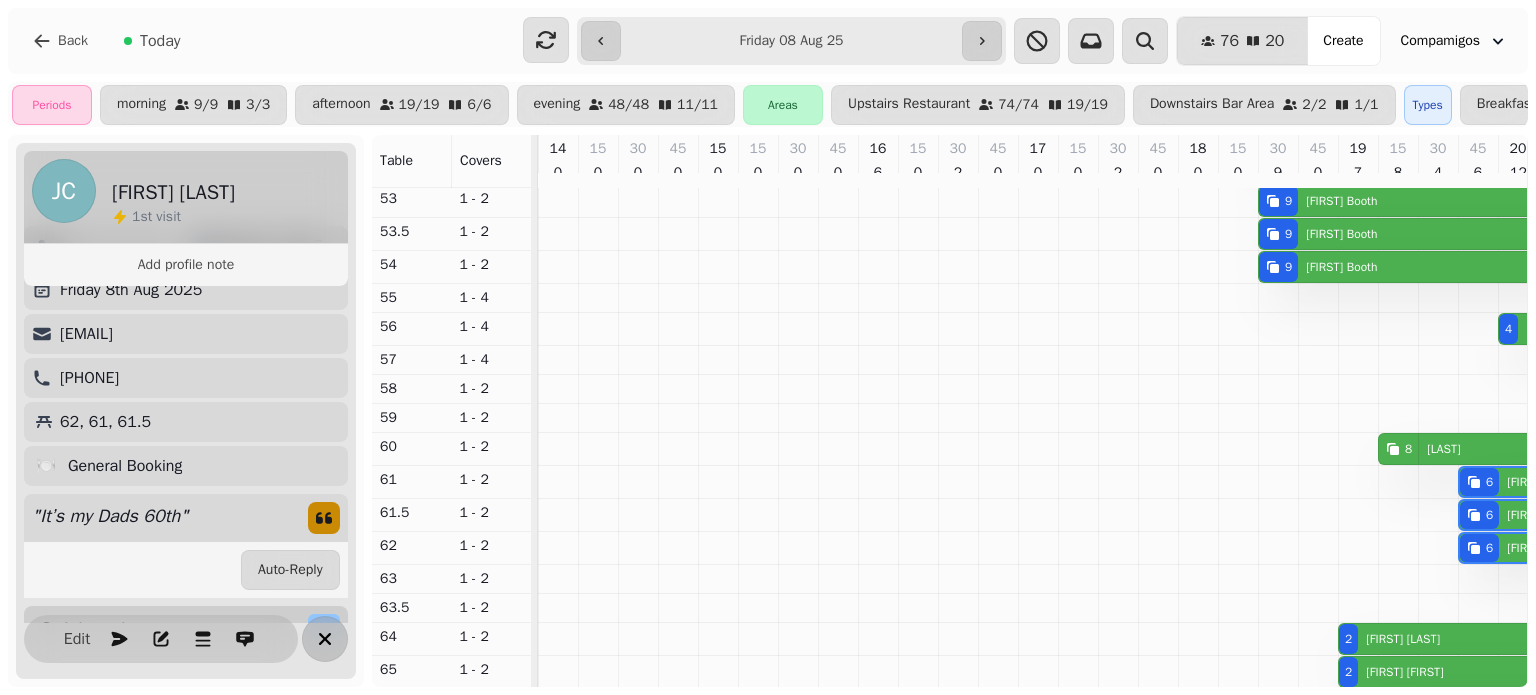 click 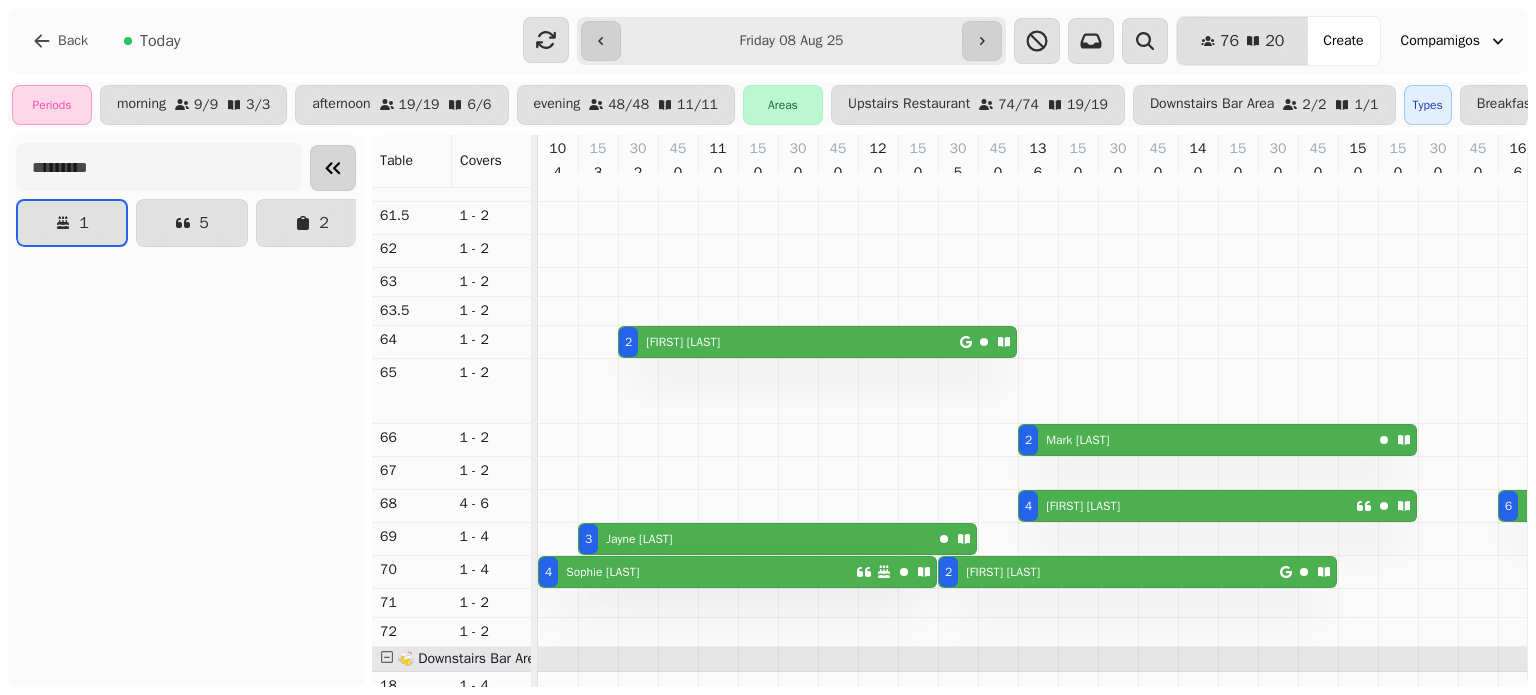 click on "4 [FIRST] [LAST]" at bounding box center [697, 572] 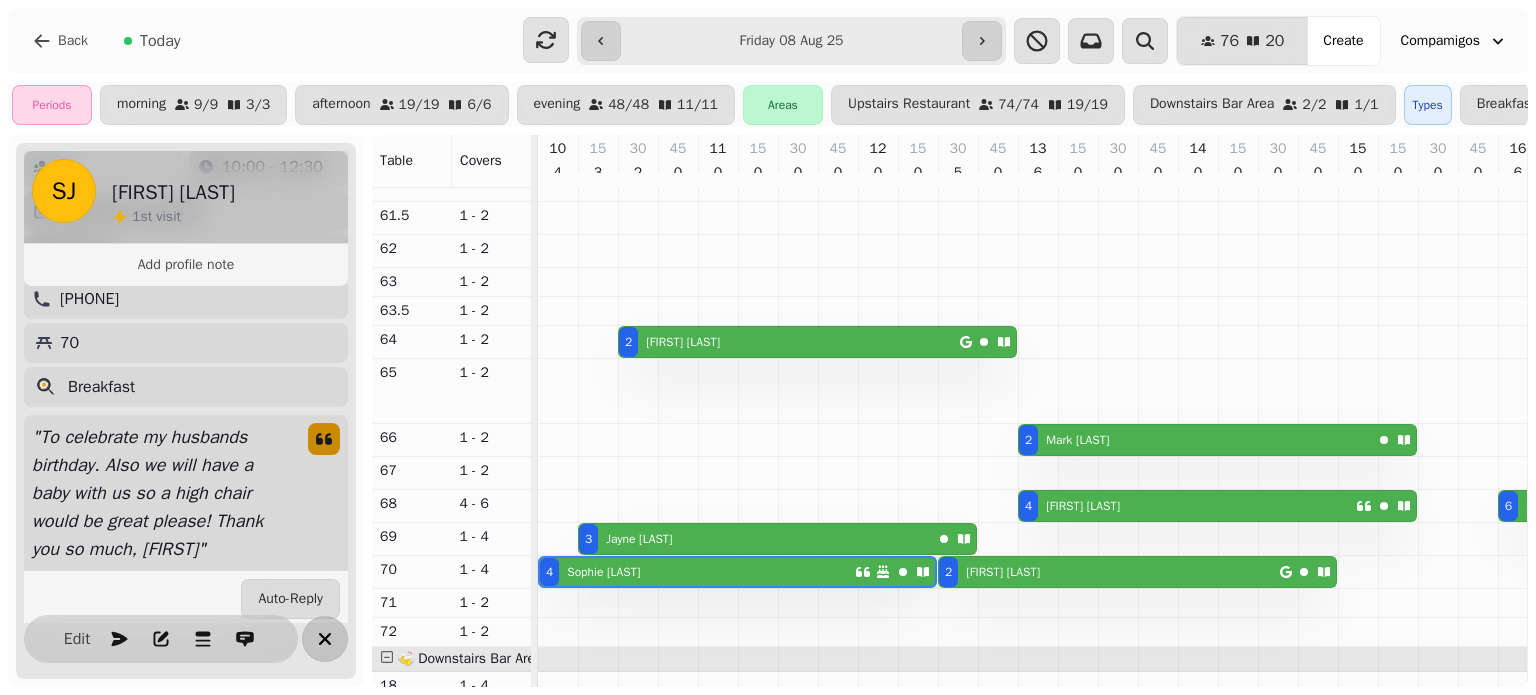 click 